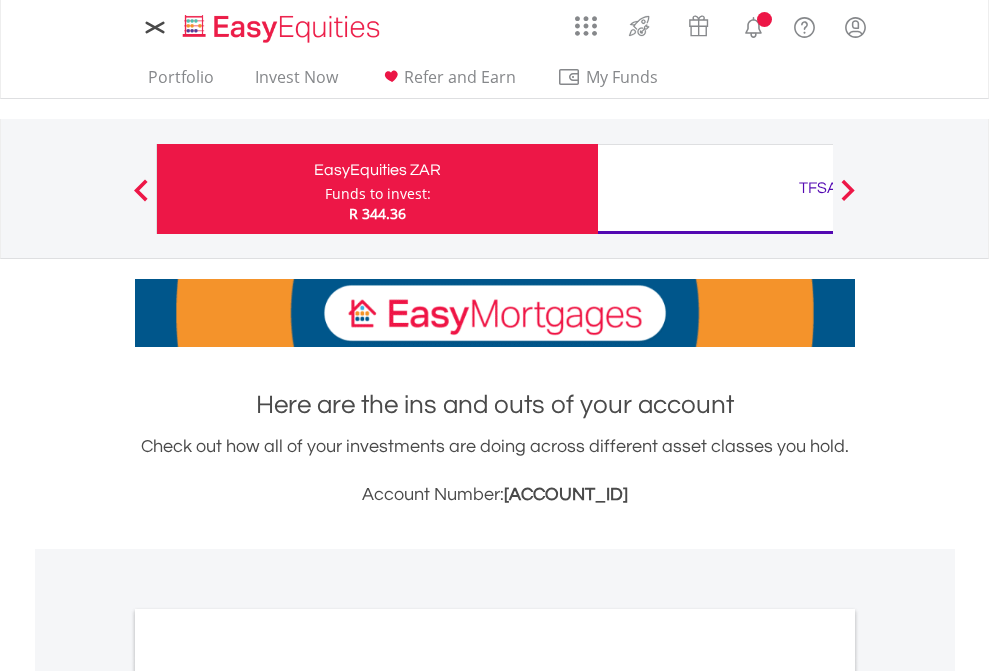 scroll, scrollTop: 0, scrollLeft: 0, axis: both 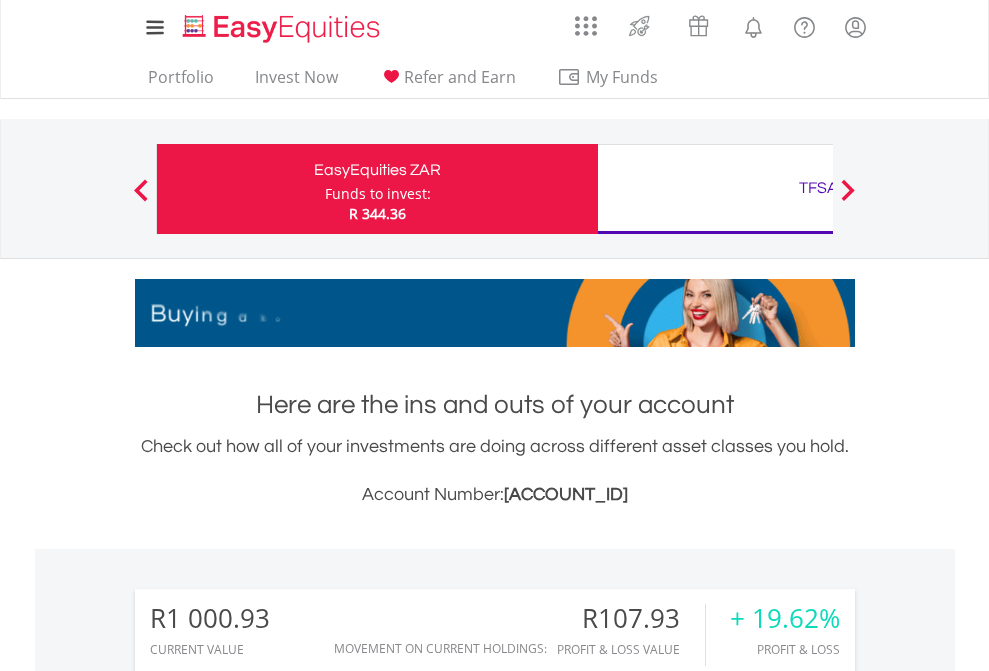 click on "Funds to invest:" at bounding box center [378, 194] 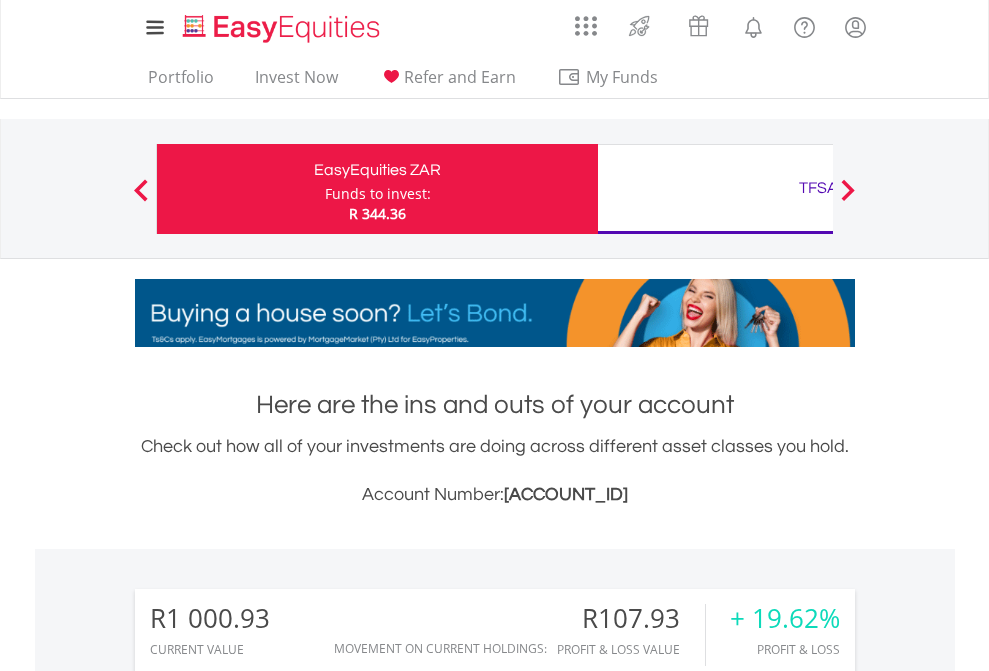scroll, scrollTop: 999808, scrollLeft: 999687, axis: both 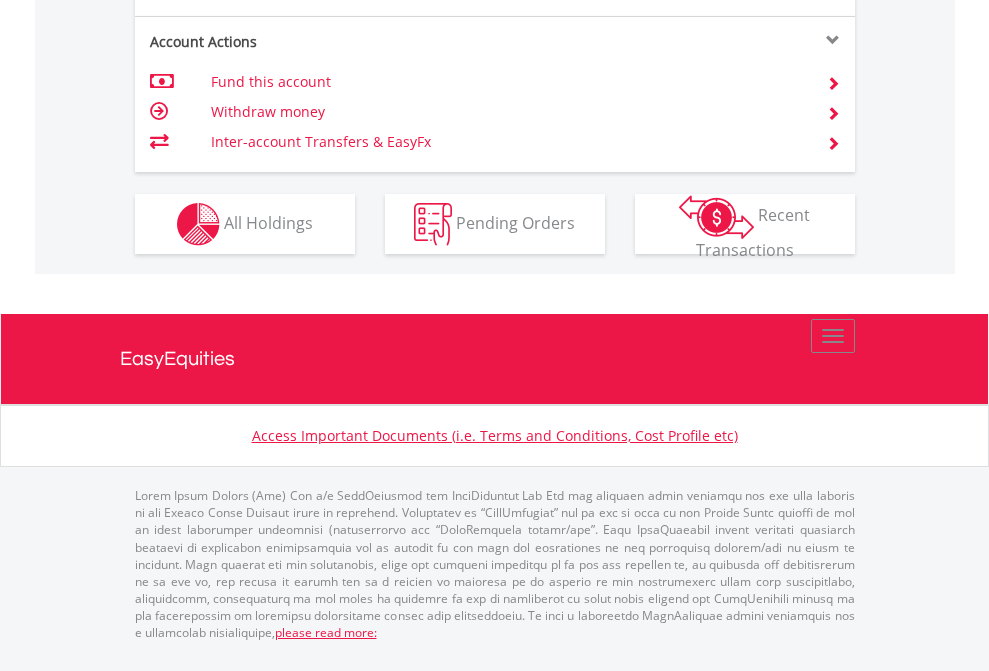 click on "Investment types" at bounding box center (706, -337) 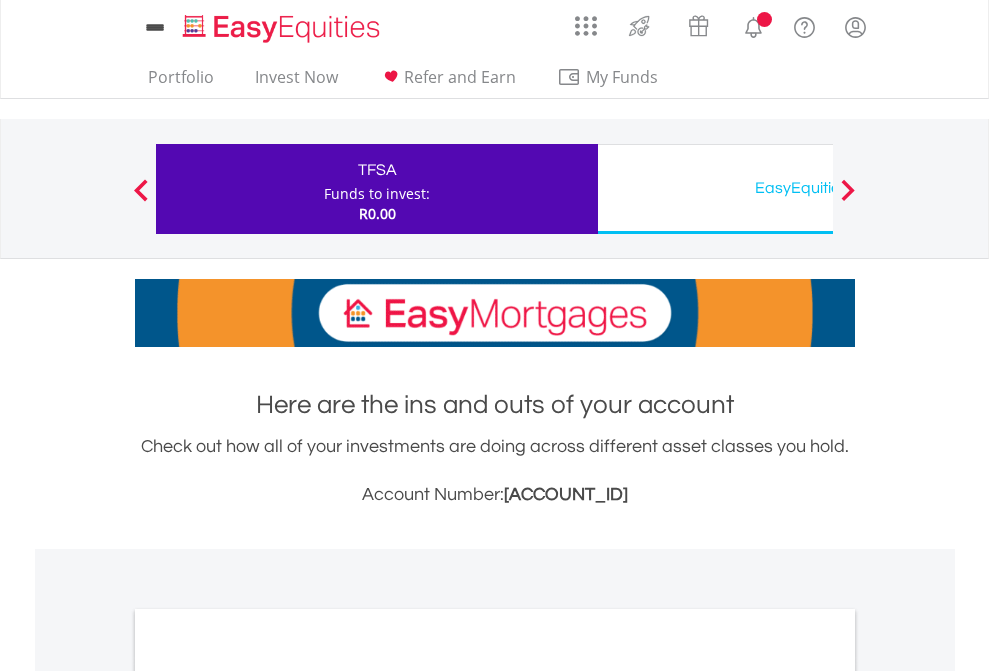 scroll, scrollTop: 0, scrollLeft: 0, axis: both 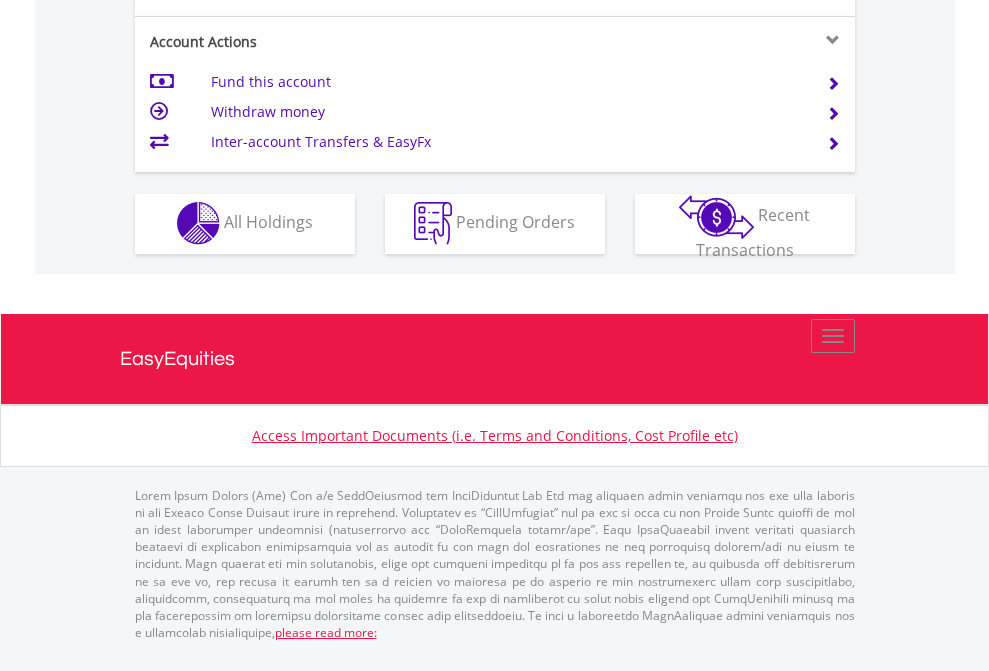 click on "Investment types" at bounding box center [706, -353] 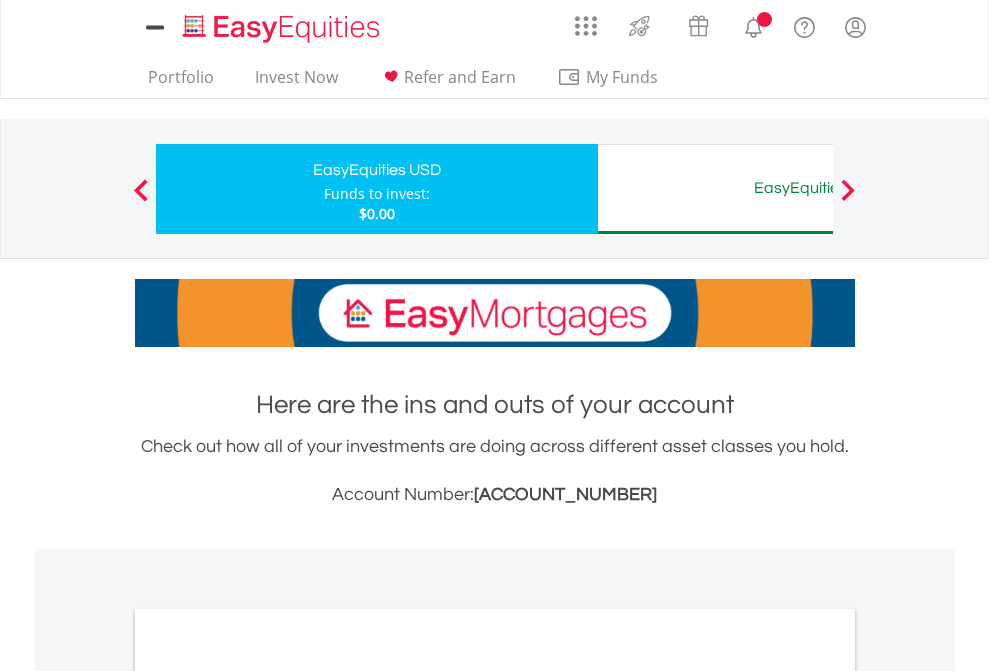 scroll, scrollTop: 0, scrollLeft: 0, axis: both 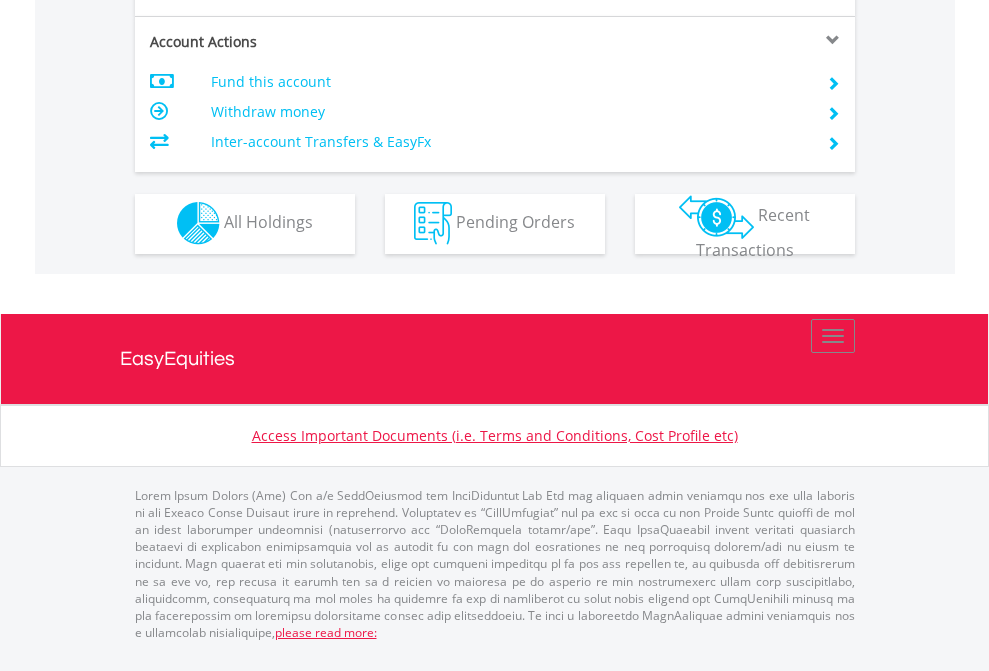 click on "Investment types" at bounding box center [706, -353] 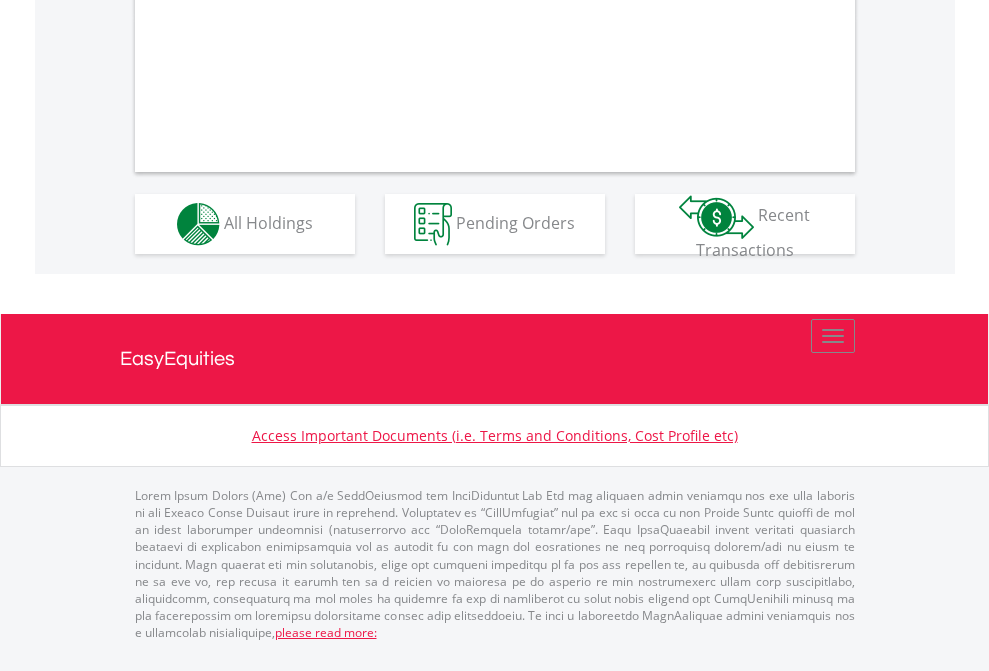 scroll, scrollTop: 1870, scrollLeft: 0, axis: vertical 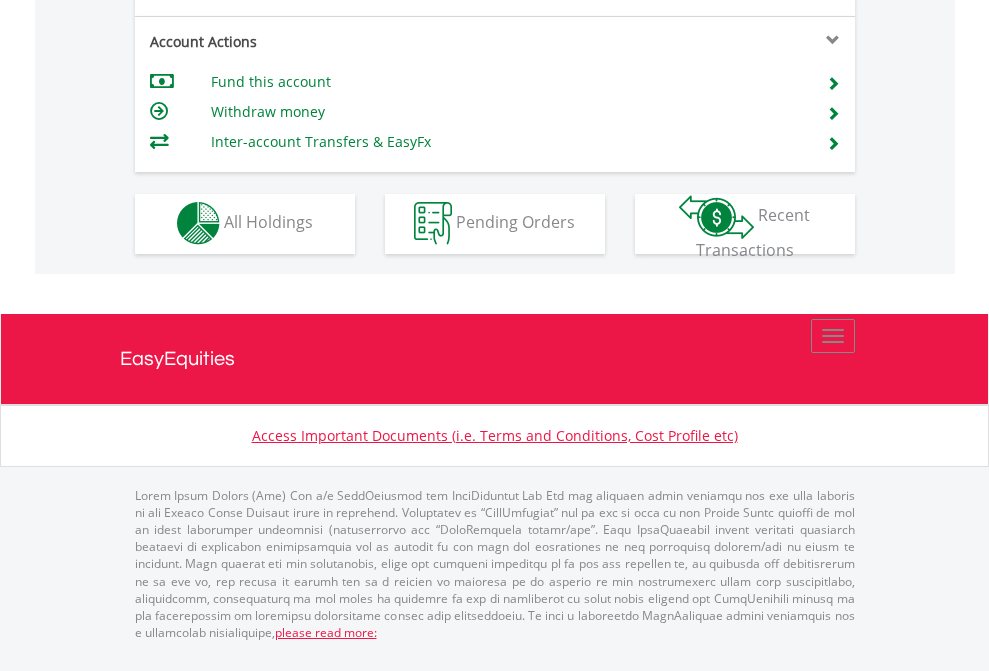click on "Investment types" at bounding box center [706, -353] 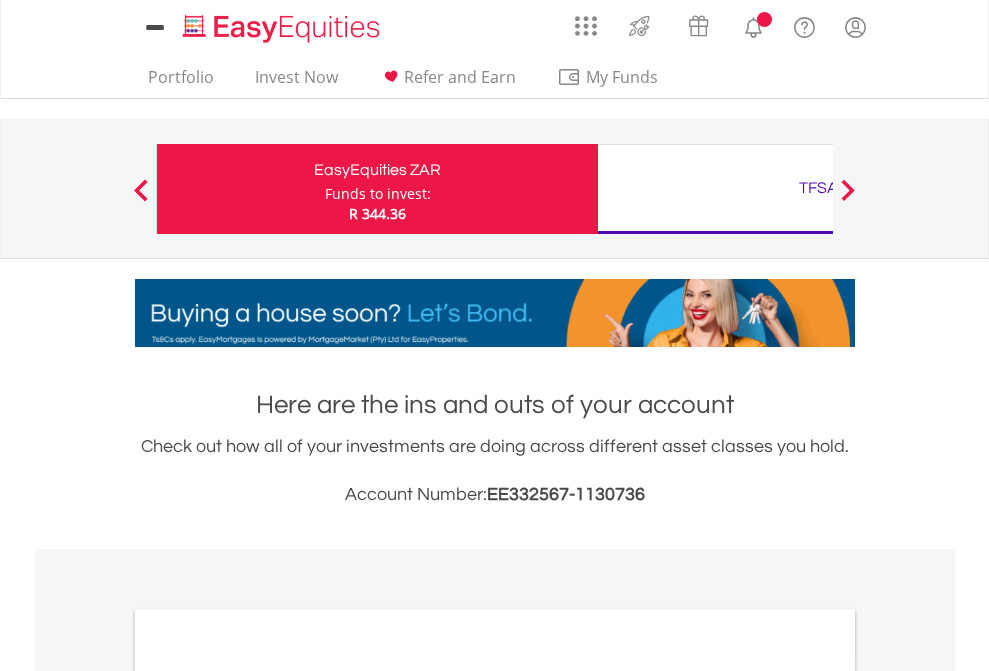 scroll, scrollTop: 0, scrollLeft: 0, axis: both 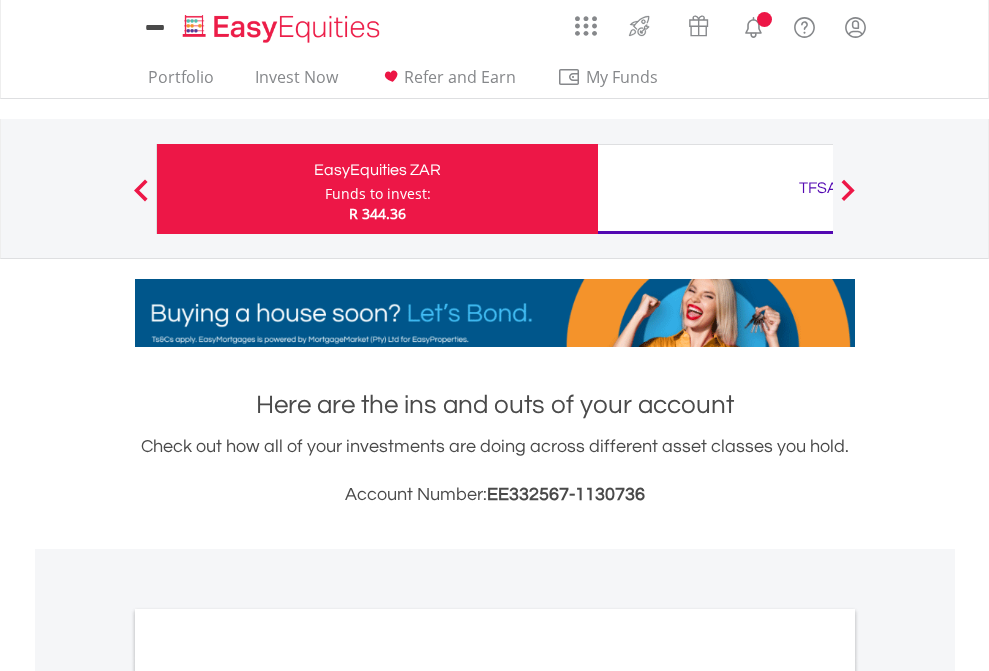click on "All Holdings" at bounding box center [268, 1096] 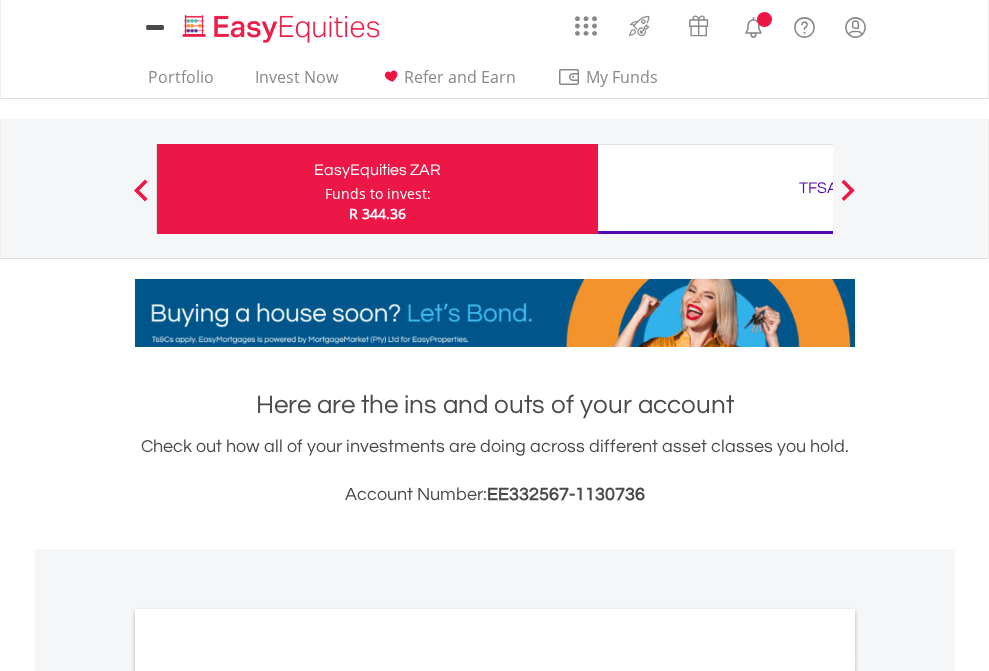 scroll, scrollTop: 1202, scrollLeft: 0, axis: vertical 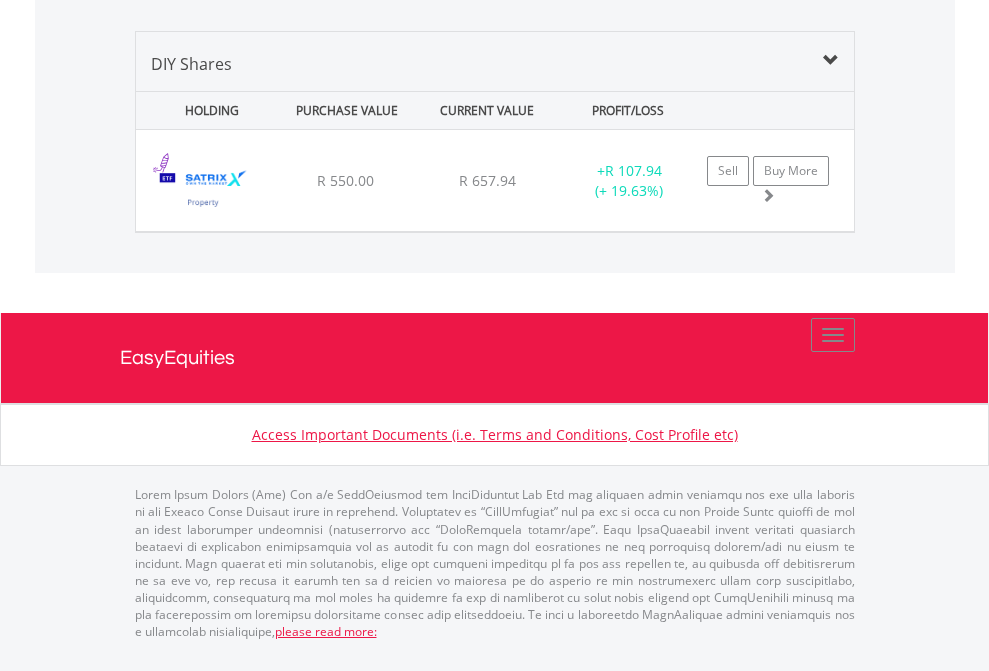 click on "TFSA" at bounding box center [818, -1419] 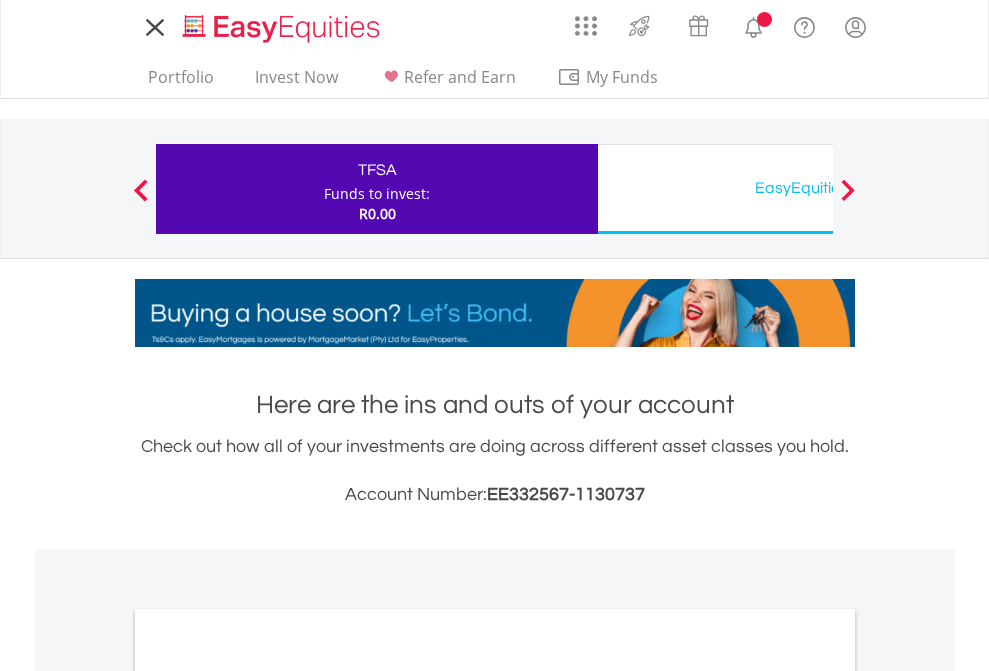 scroll, scrollTop: 0, scrollLeft: 0, axis: both 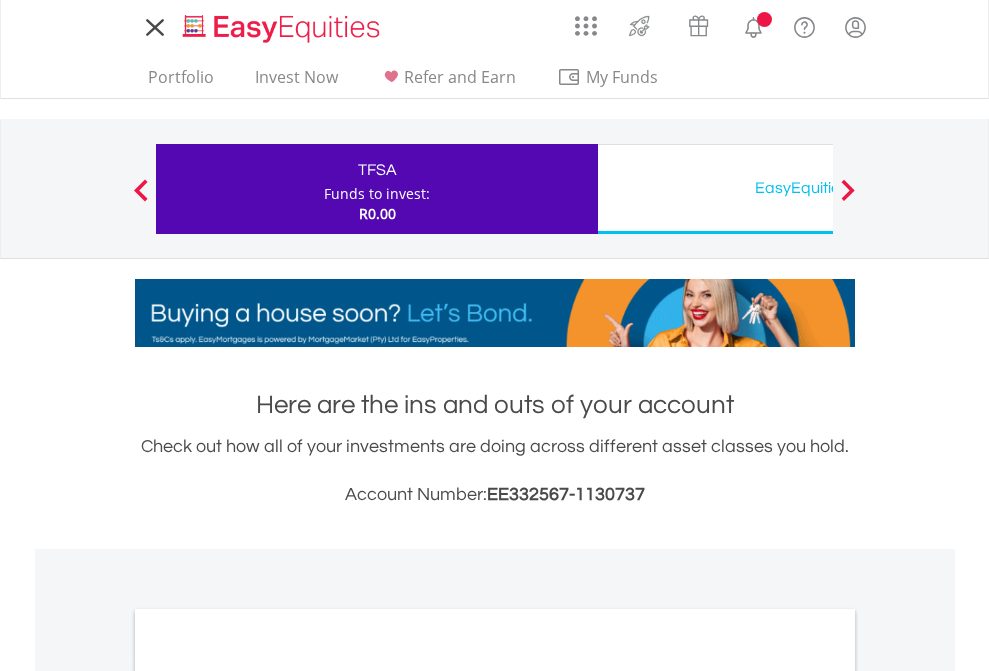 click on "All Holdings" at bounding box center [268, 1096] 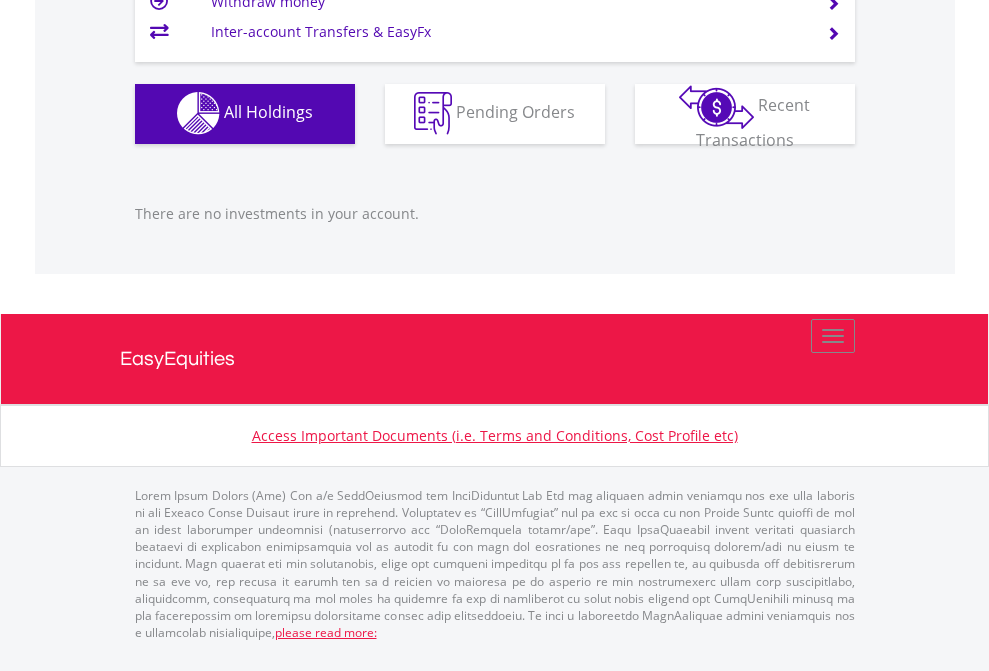 scroll, scrollTop: 1980, scrollLeft: 0, axis: vertical 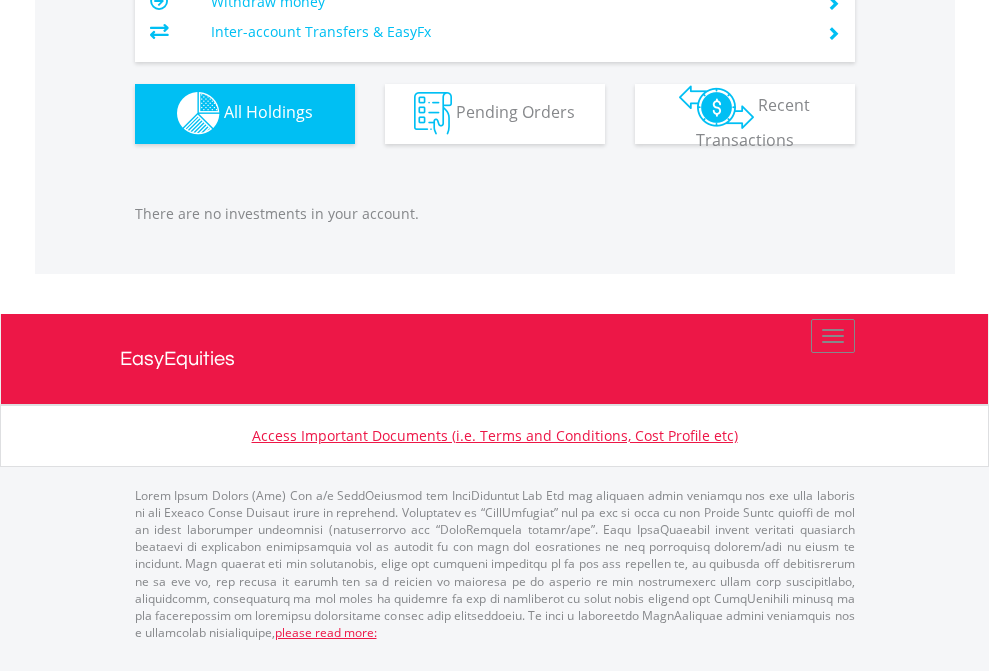 click on "EasyEquities AUD" at bounding box center (818, -1142) 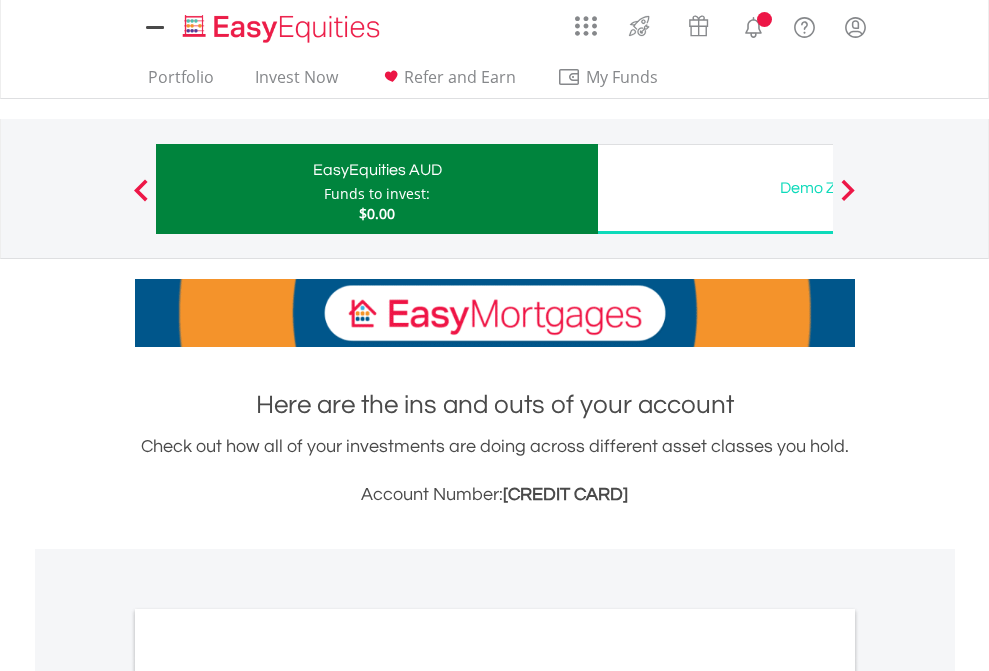 scroll, scrollTop: 0, scrollLeft: 0, axis: both 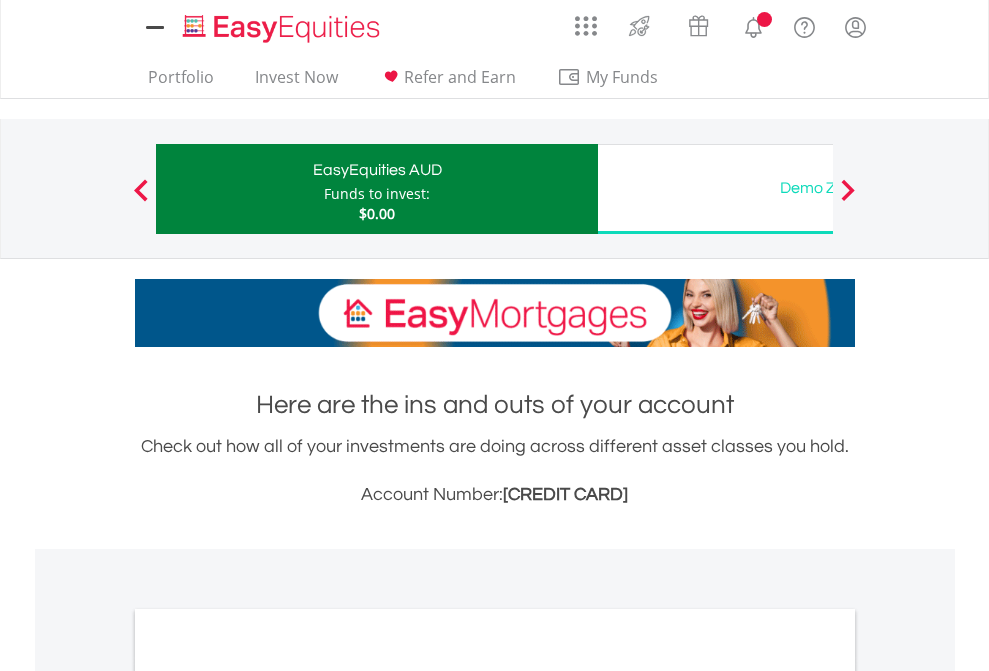 click on "All Holdings" at bounding box center (268, 1096) 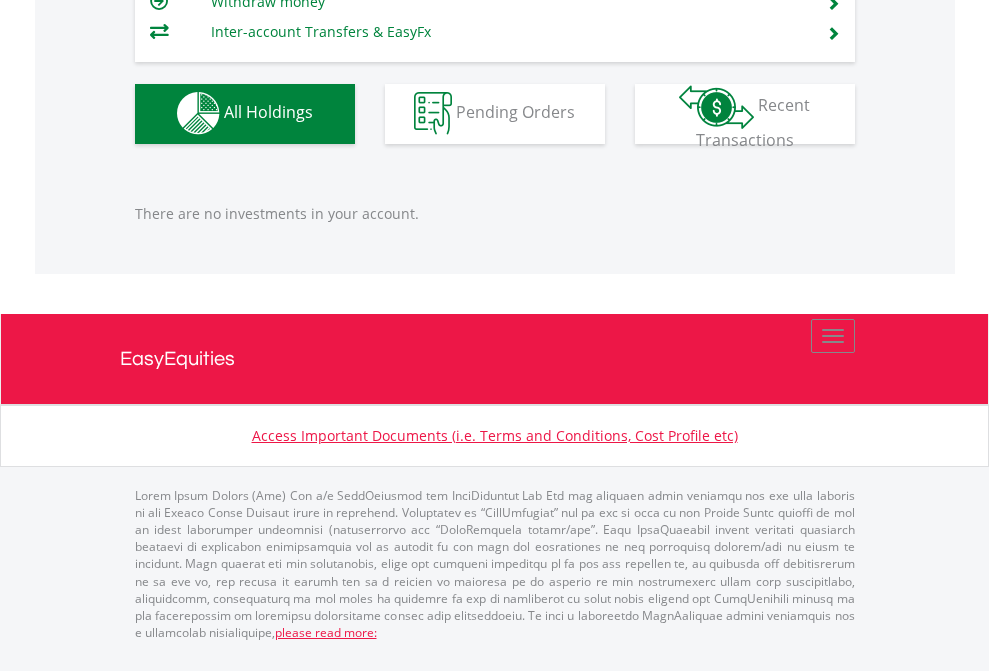 scroll, scrollTop: 1980, scrollLeft: 0, axis: vertical 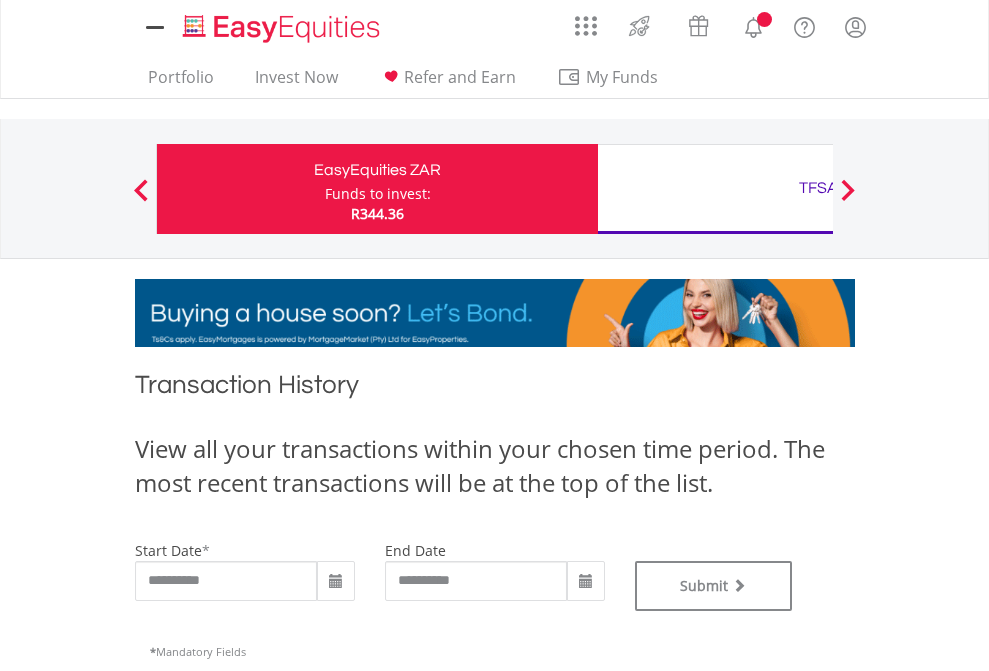 type on "**********" 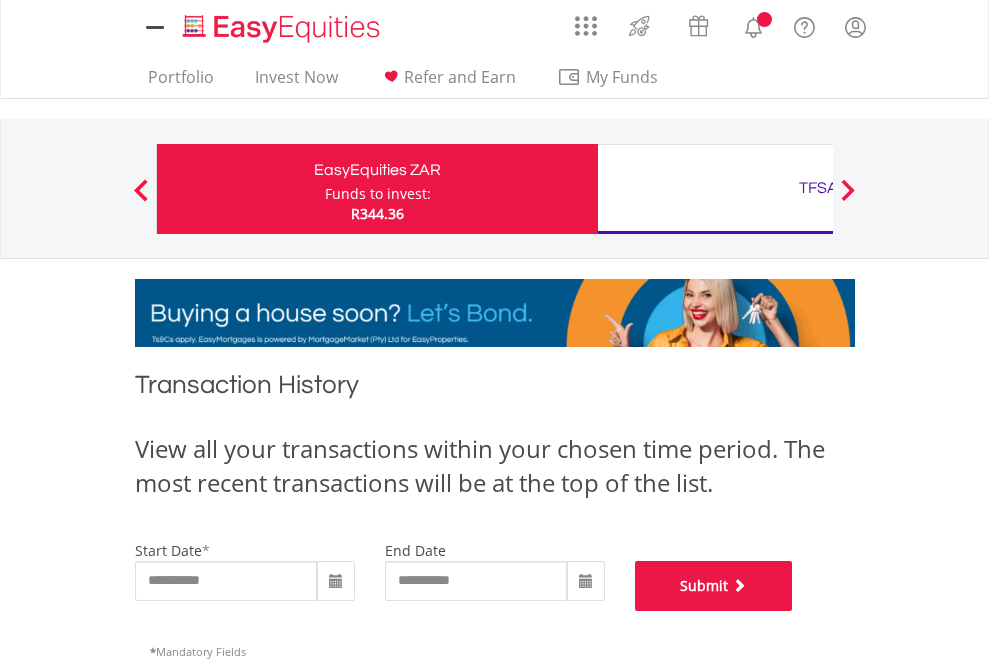 click on "Submit" at bounding box center (714, 586) 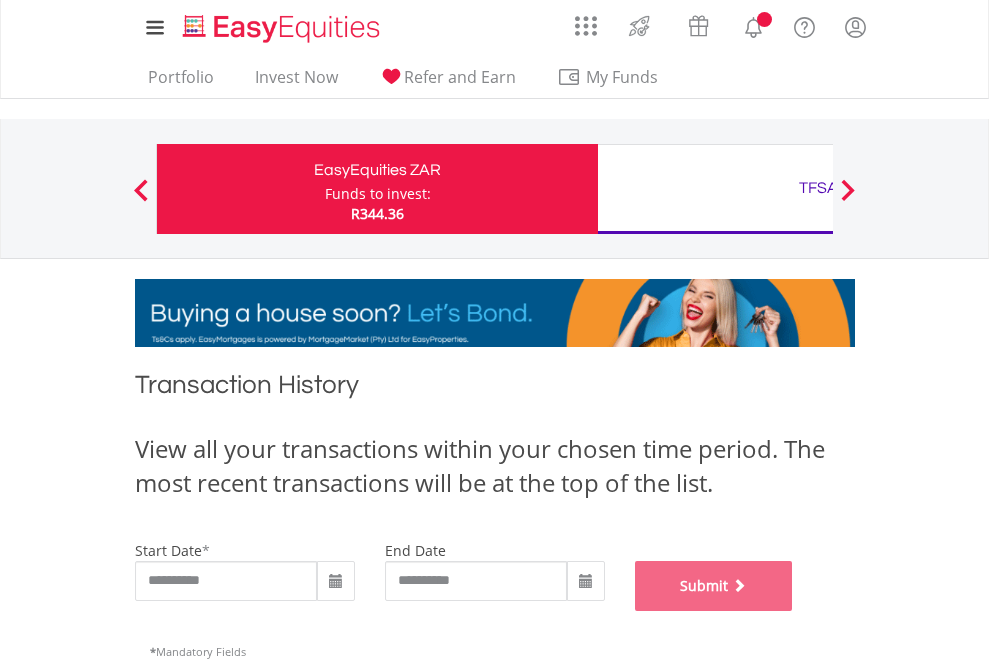 scroll, scrollTop: 811, scrollLeft: 0, axis: vertical 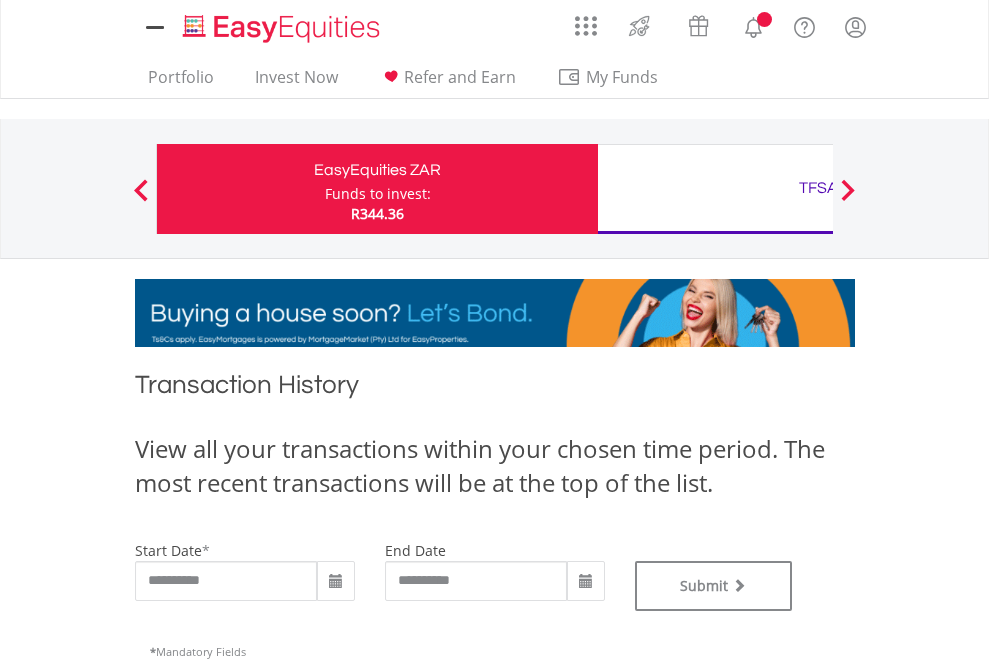click on "TFSA" at bounding box center [818, 188] 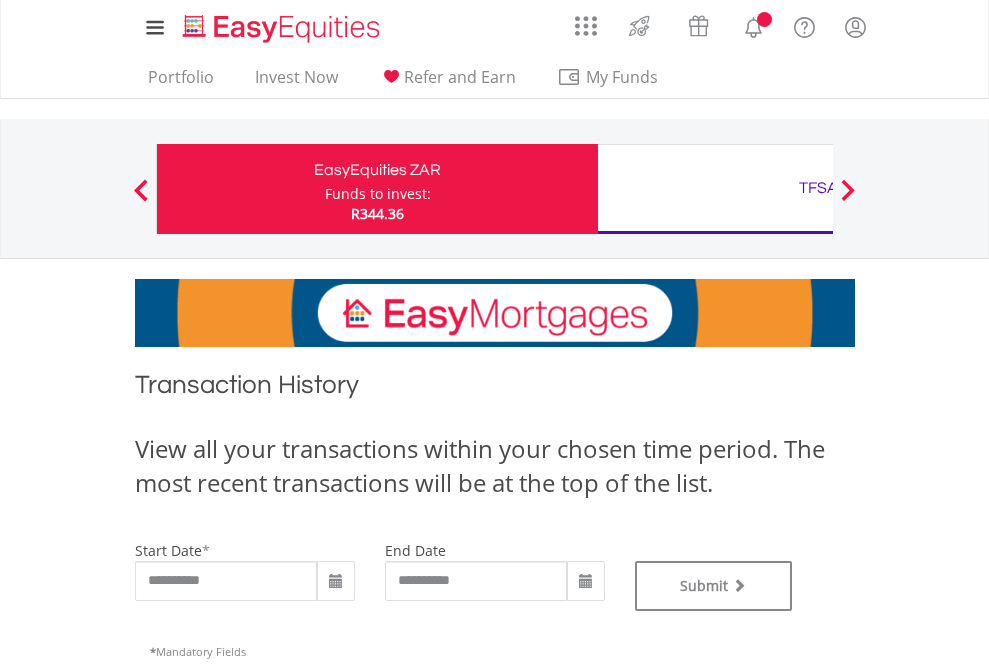 type on "**********" 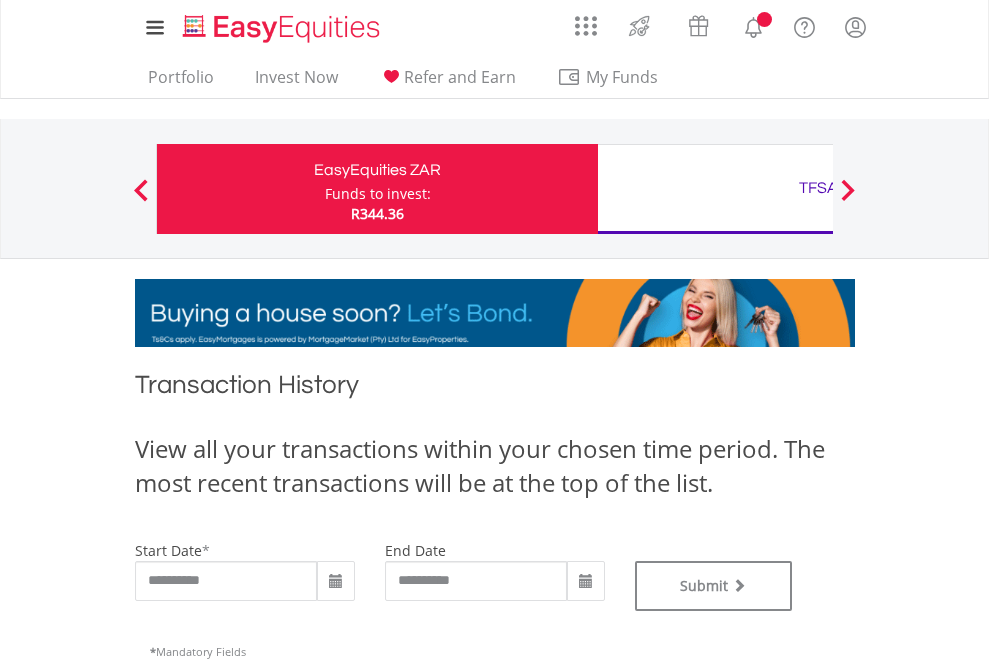 type on "**********" 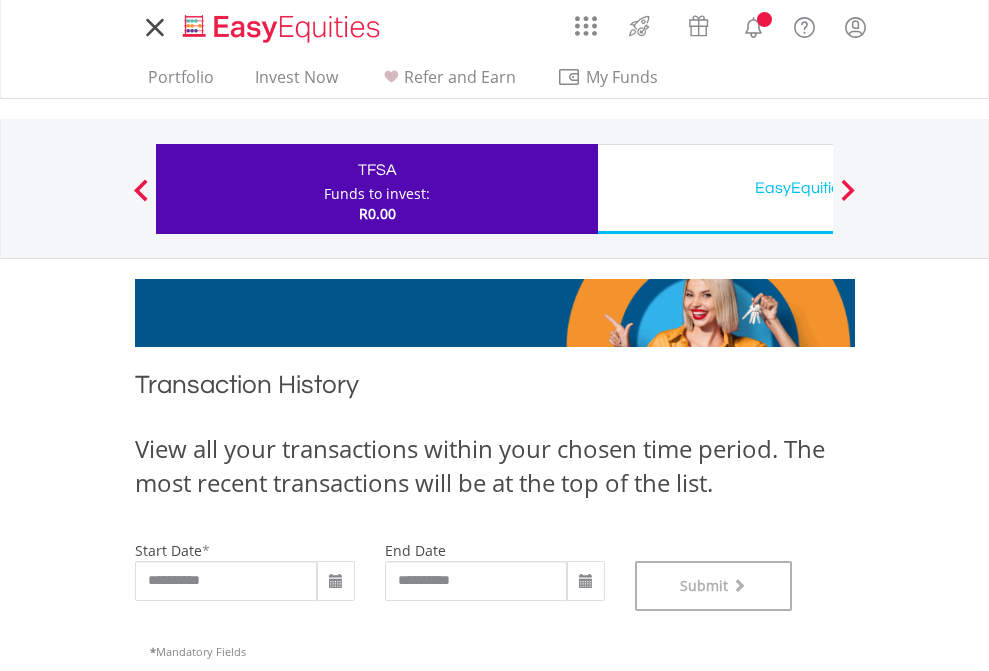 scroll, scrollTop: 811, scrollLeft: 0, axis: vertical 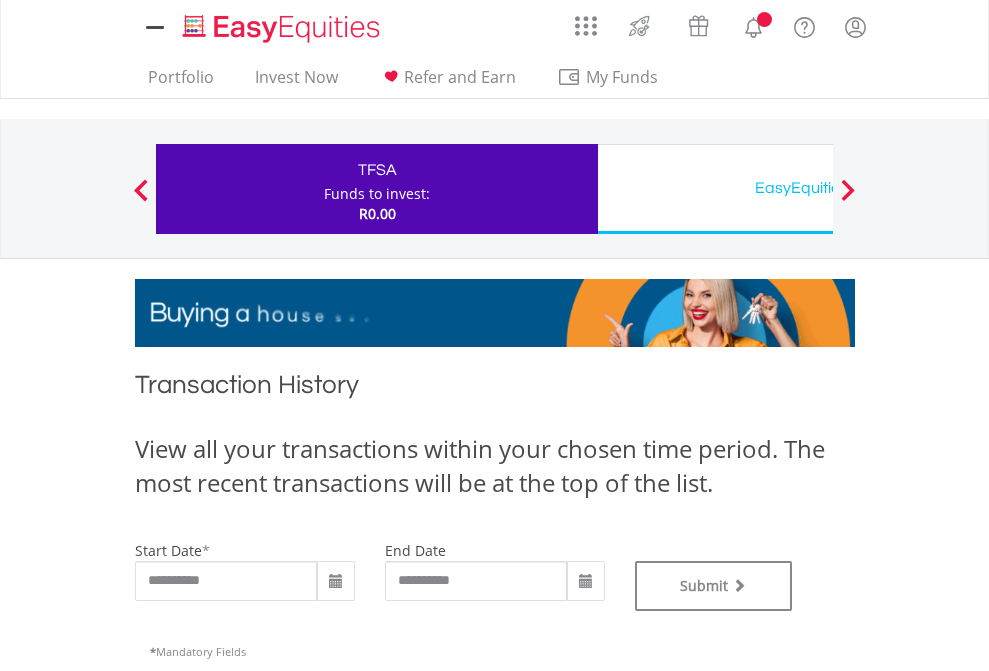 click on "EasyEquities USD" at bounding box center [818, 188] 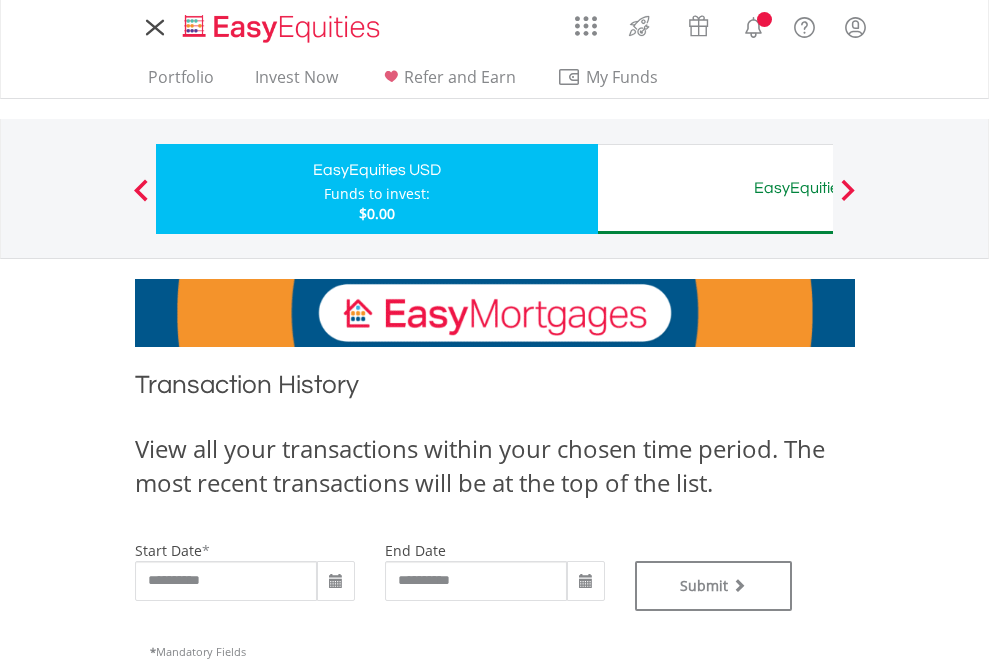 scroll, scrollTop: 0, scrollLeft: 0, axis: both 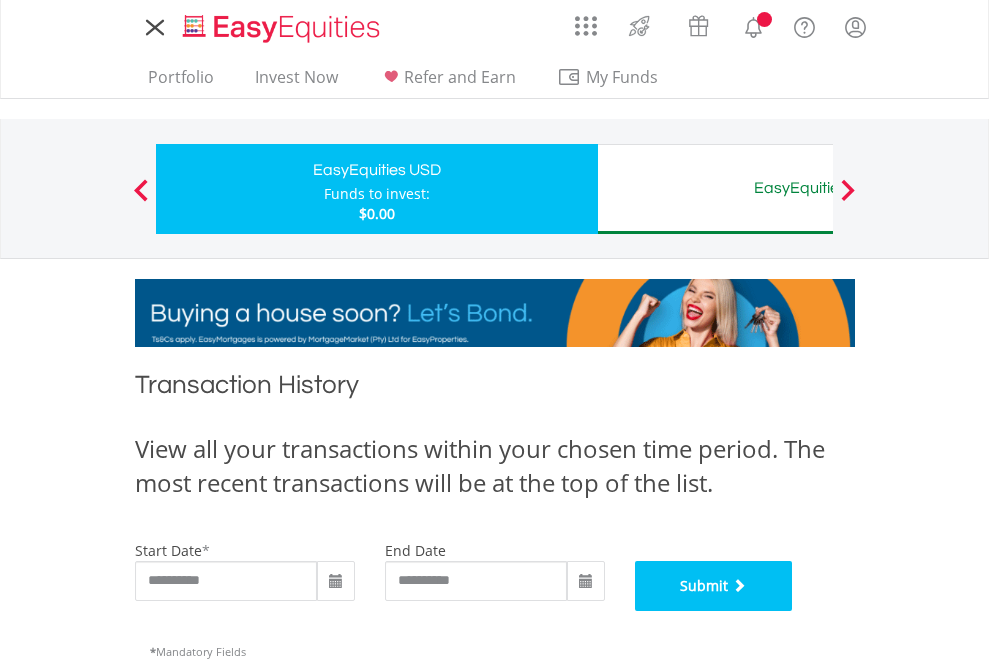 click on "Submit" at bounding box center [714, 586] 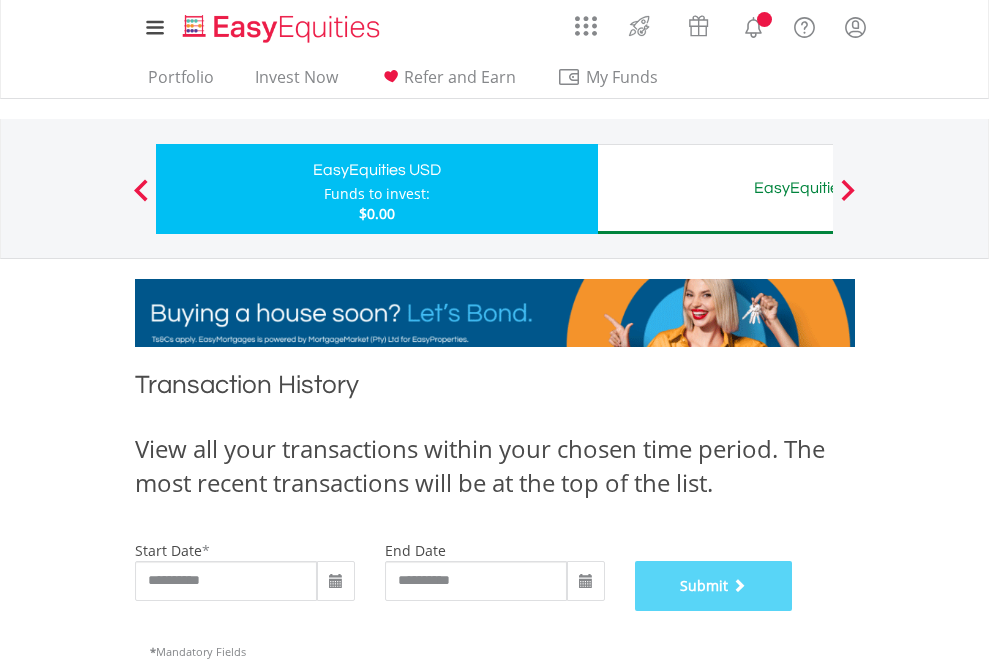 scroll, scrollTop: 811, scrollLeft: 0, axis: vertical 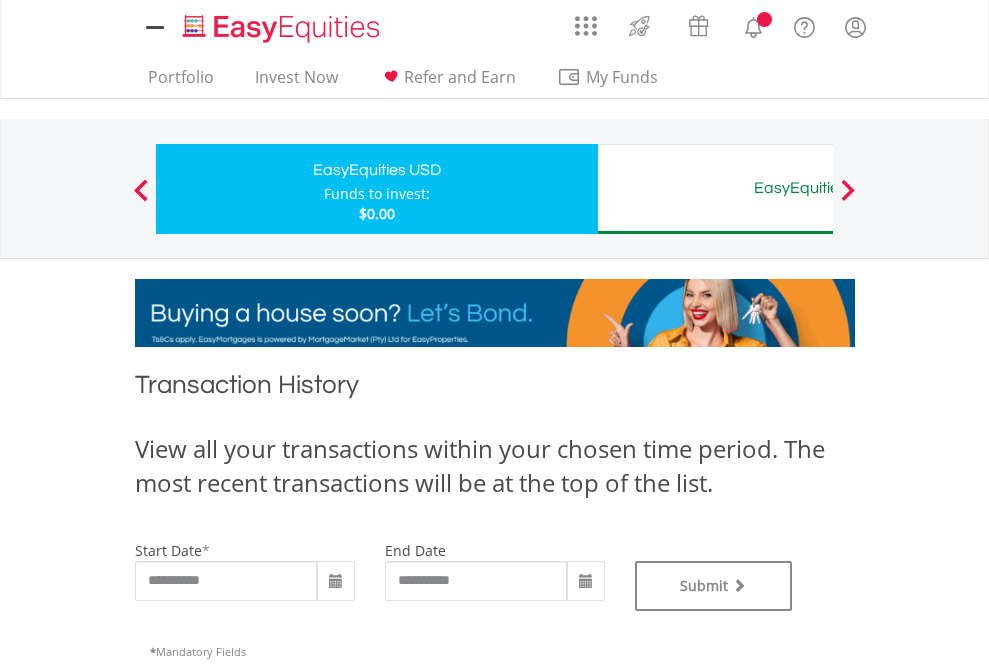 click on "EasyEquities AUD" at bounding box center (818, 188) 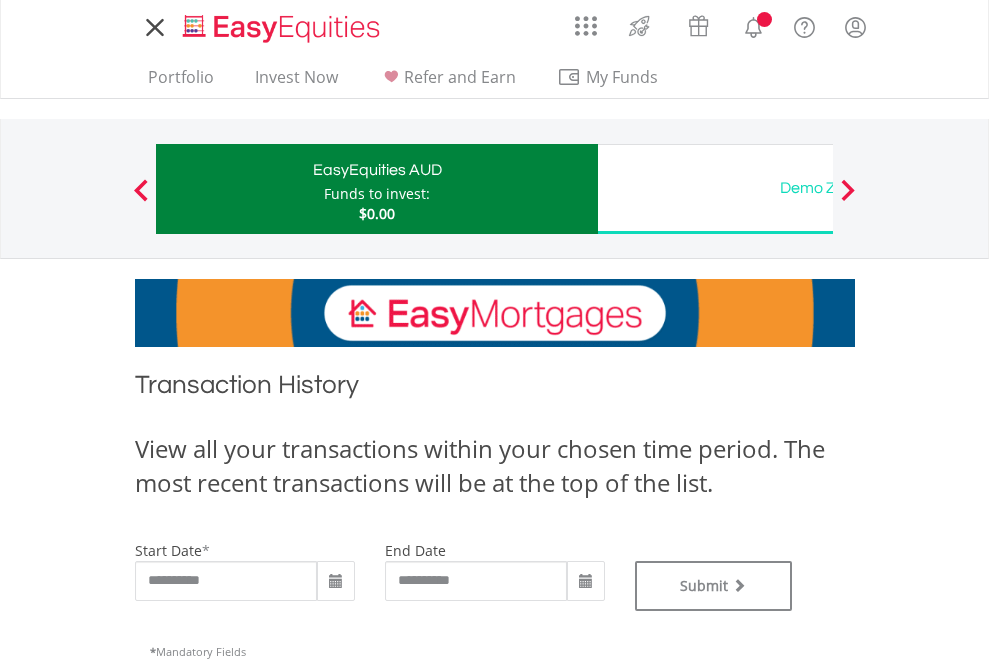 scroll, scrollTop: 0, scrollLeft: 0, axis: both 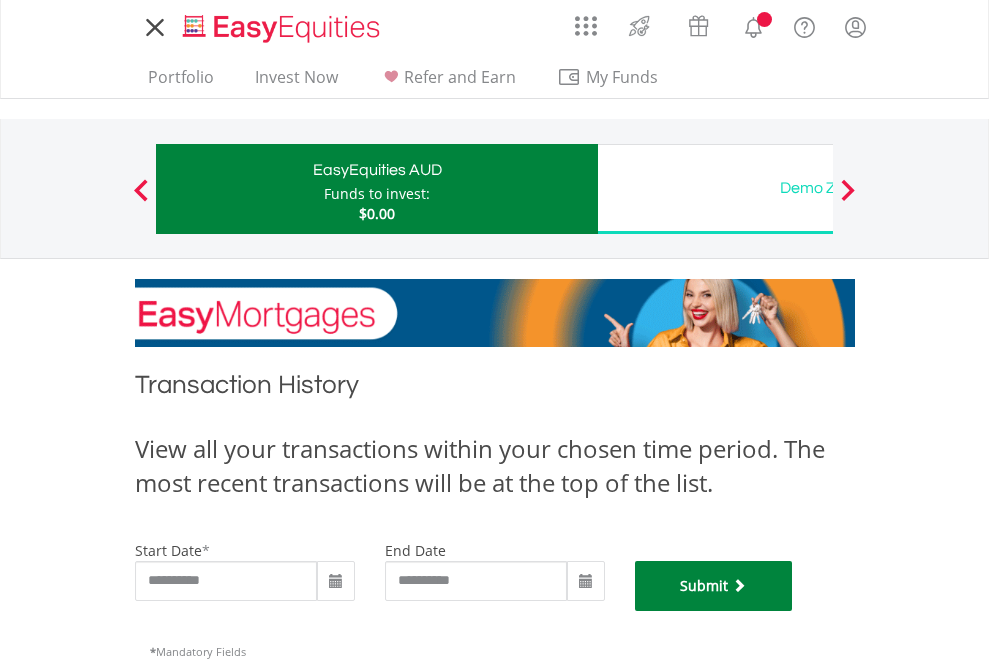 click on "Submit" at bounding box center (714, 586) 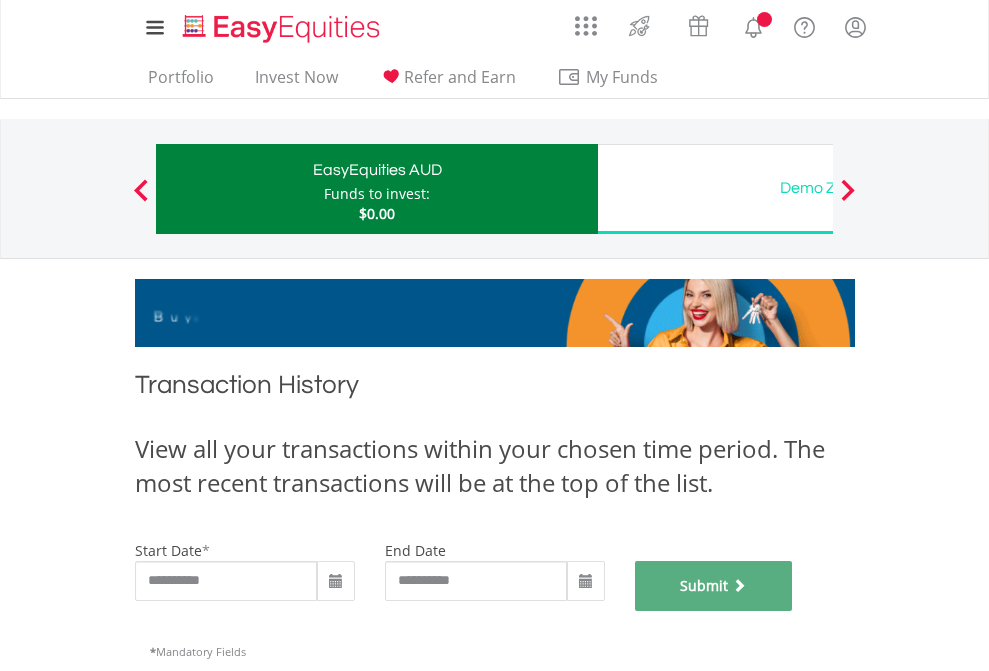 scroll, scrollTop: 811, scrollLeft: 0, axis: vertical 